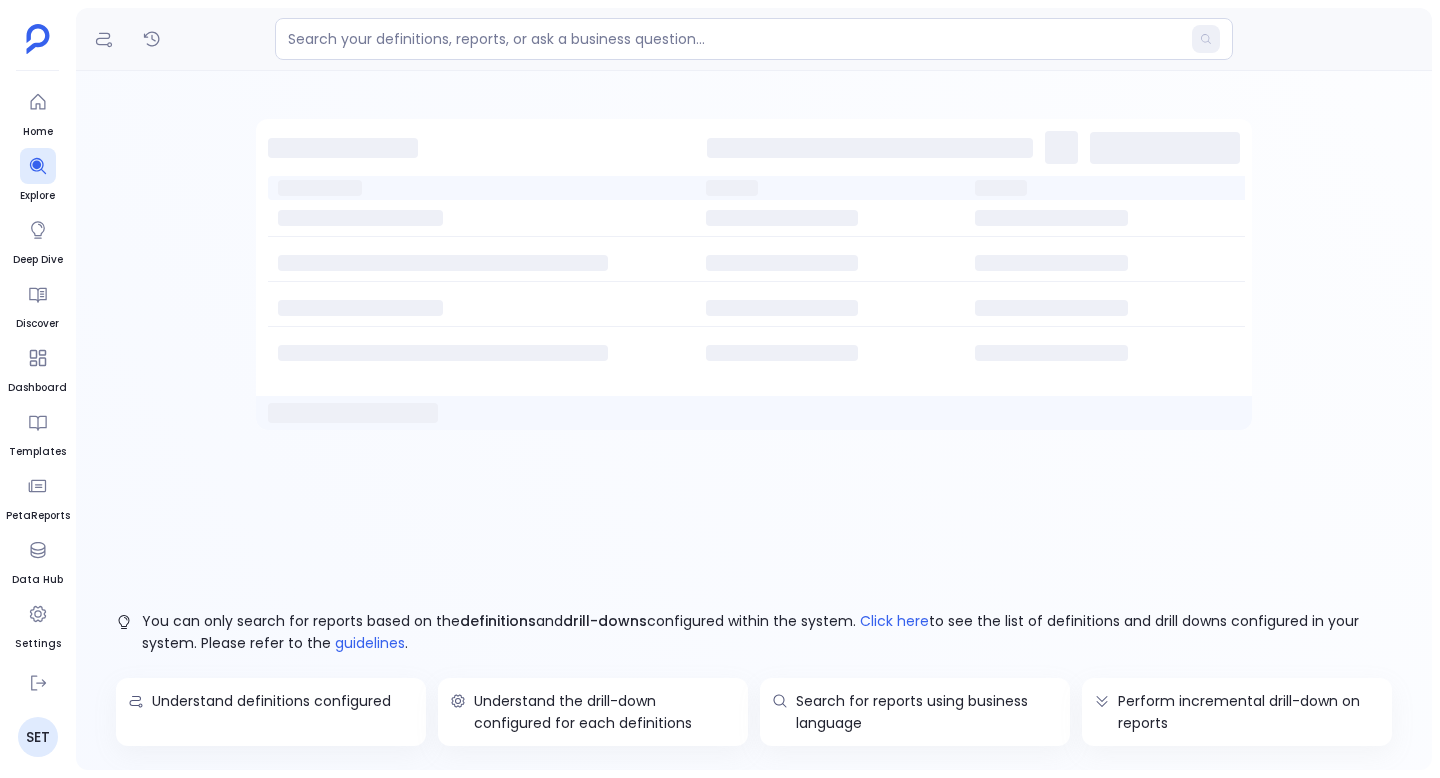 scroll, scrollTop: 0, scrollLeft: 0, axis: both 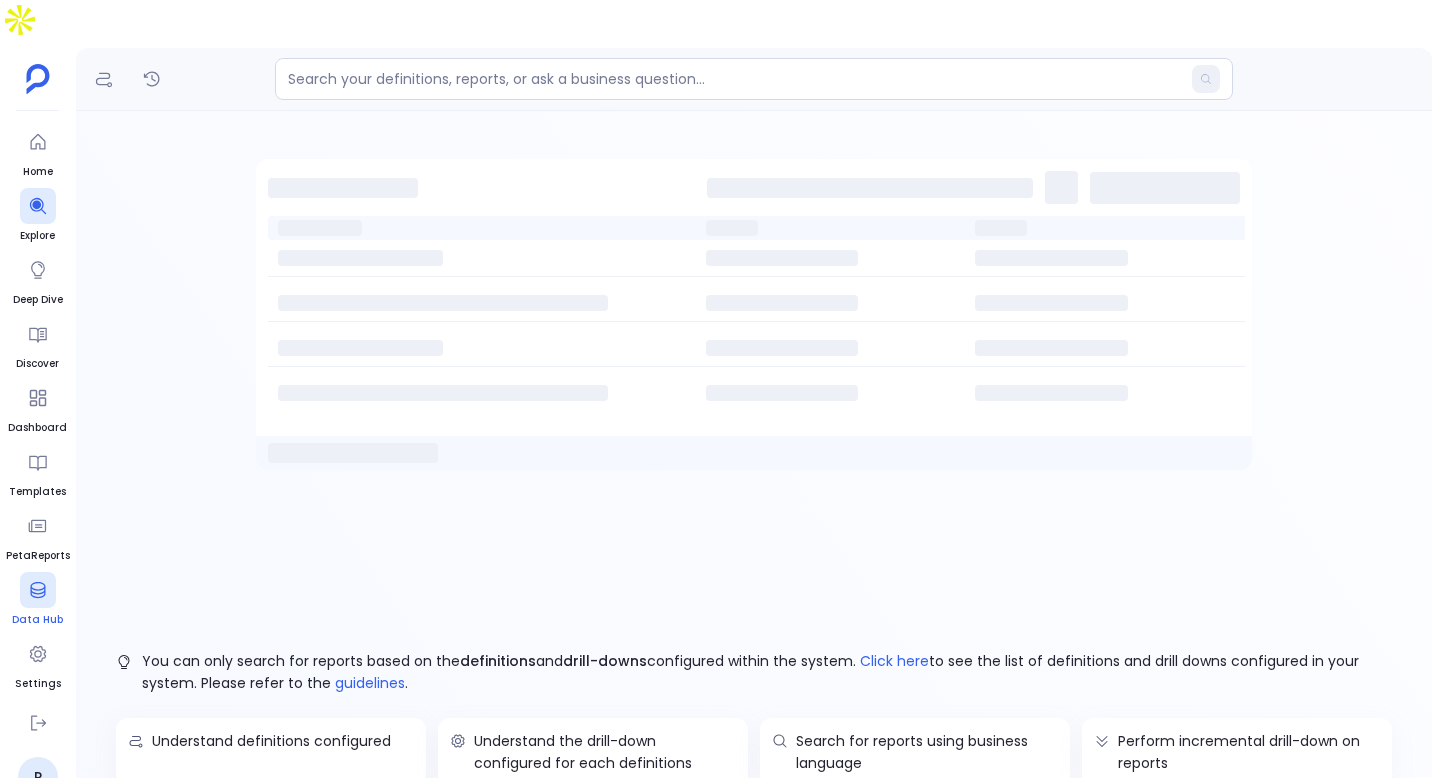click 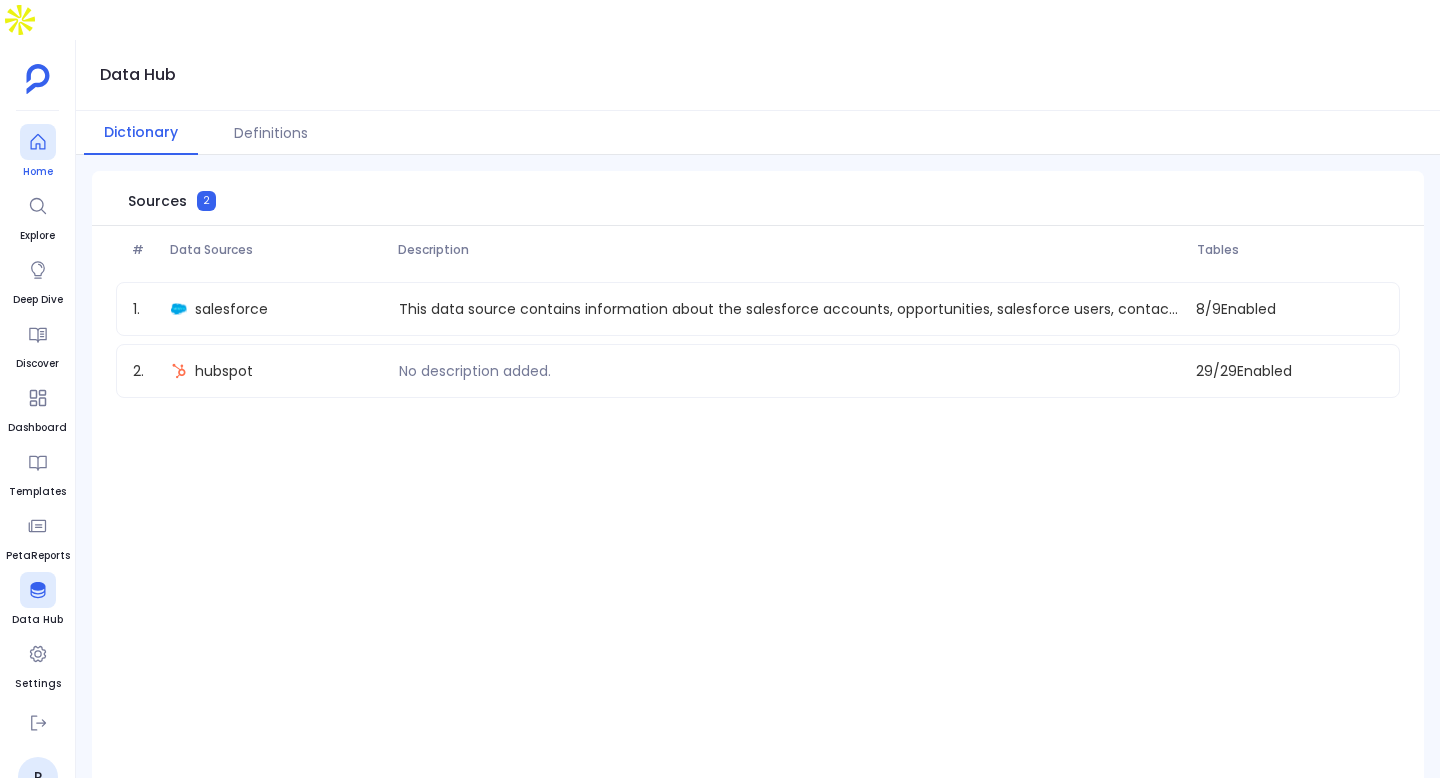 click on "Home" at bounding box center (38, 152) 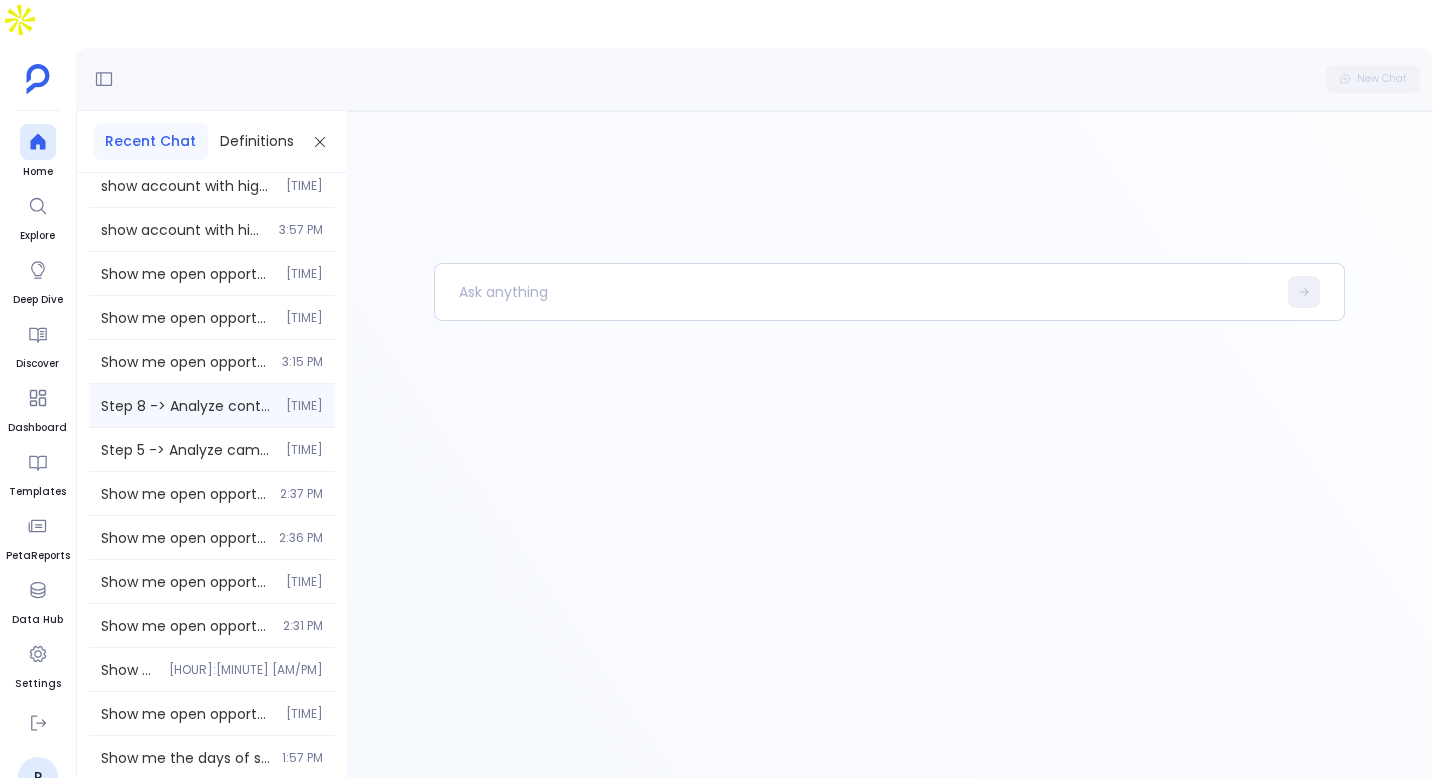 scroll, scrollTop: 312, scrollLeft: 0, axis: vertical 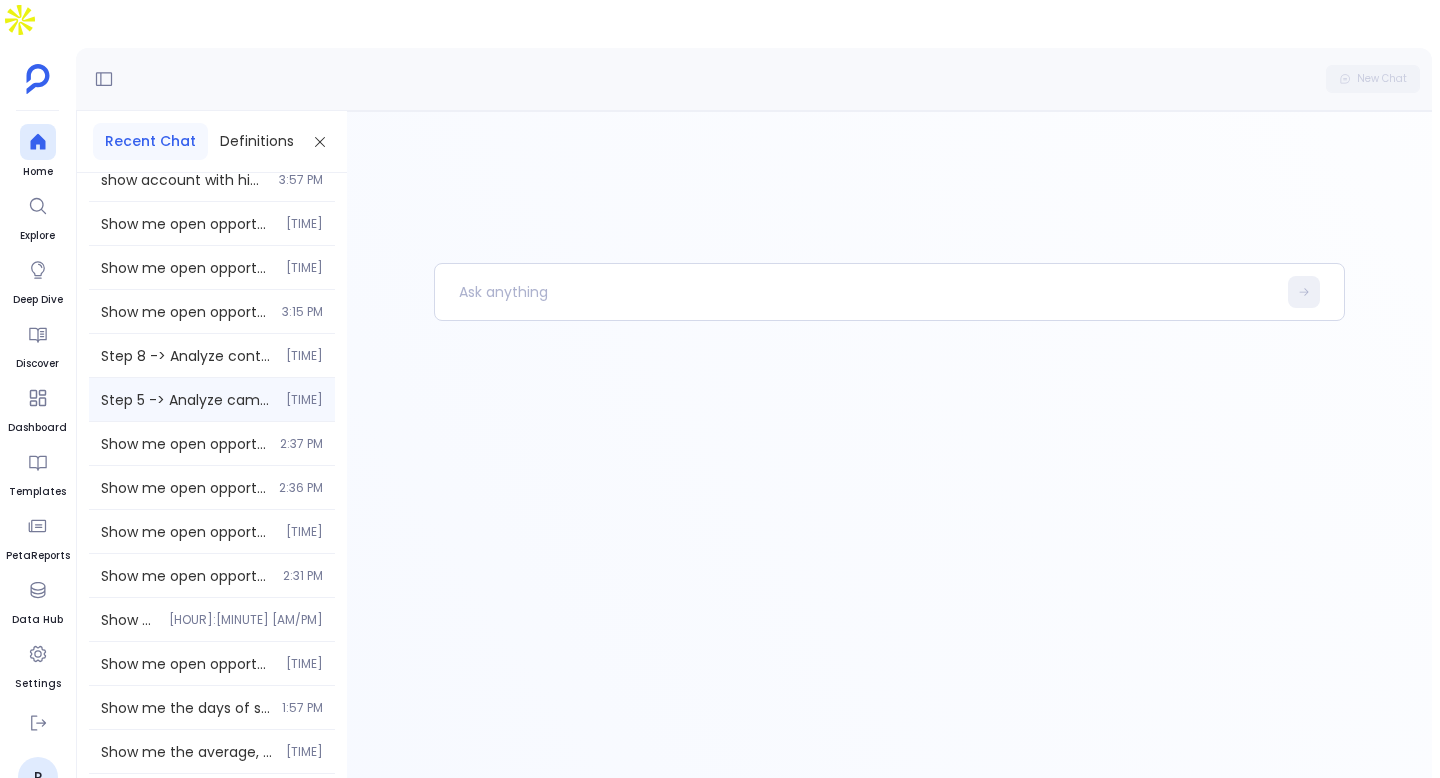 click on "Step 5 -> Analyze campaign influence and marketing attribution for lost deals using Campaign Count per Contact key definition. For contacts from Step 3 with HubSpot mapping, join with hubspot_campaign_contacts using contact_id. Join with hubspot_campaigns to get campaign details: hs_campaign_name, total_influenced_contacts. Count distinct campaigns per lost deal contact. Categorize campaign types based on campaign names (Webinar, Email, Demo, Paid Ads, Events). Calculate campaign performance metrics for lost deal contacts. Analyze which campaign types are most associated with lost deals. [TIME]" at bounding box center (212, 399) 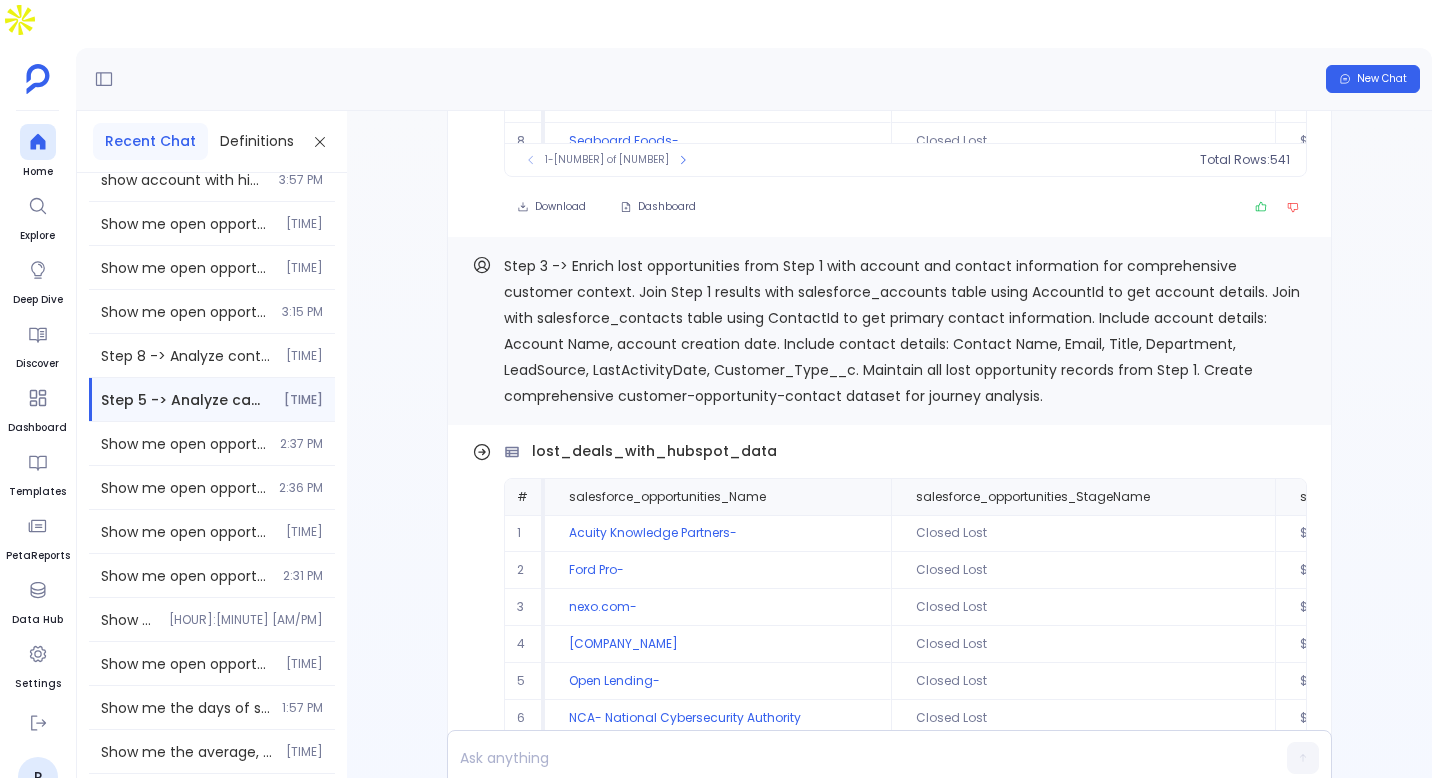 scroll, scrollTop: -3910, scrollLeft: 0, axis: vertical 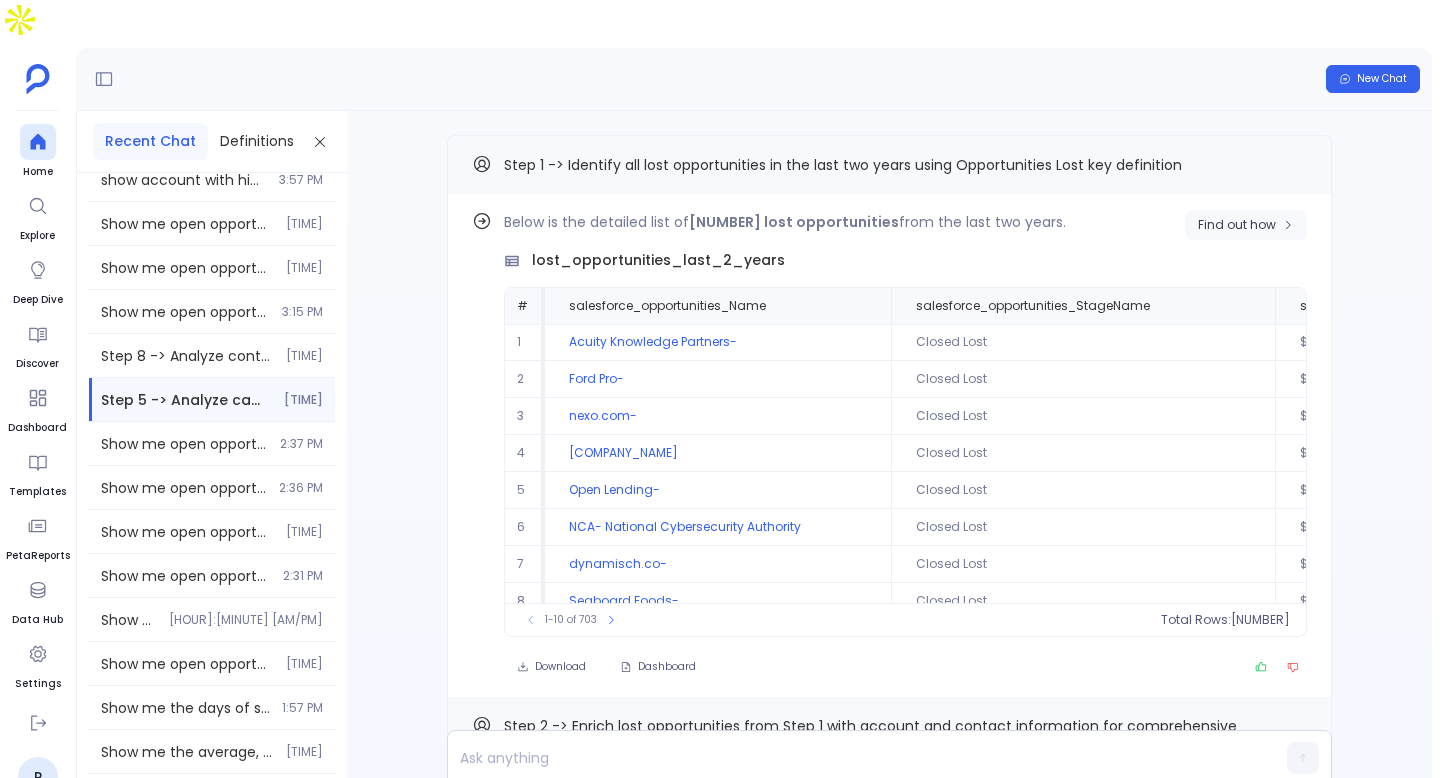 click on "Find out how" at bounding box center [1237, 225] 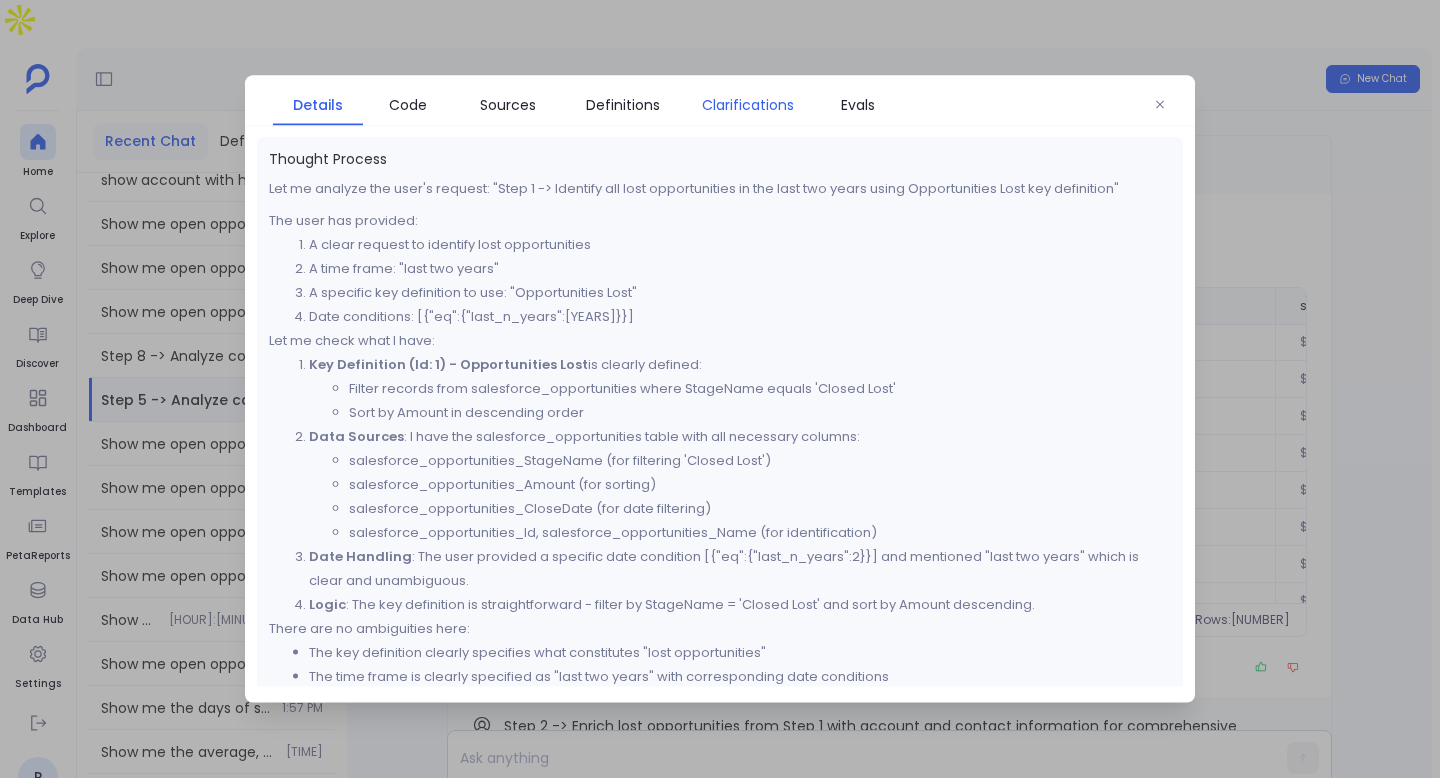 click on "Clarifications" at bounding box center [748, 105] 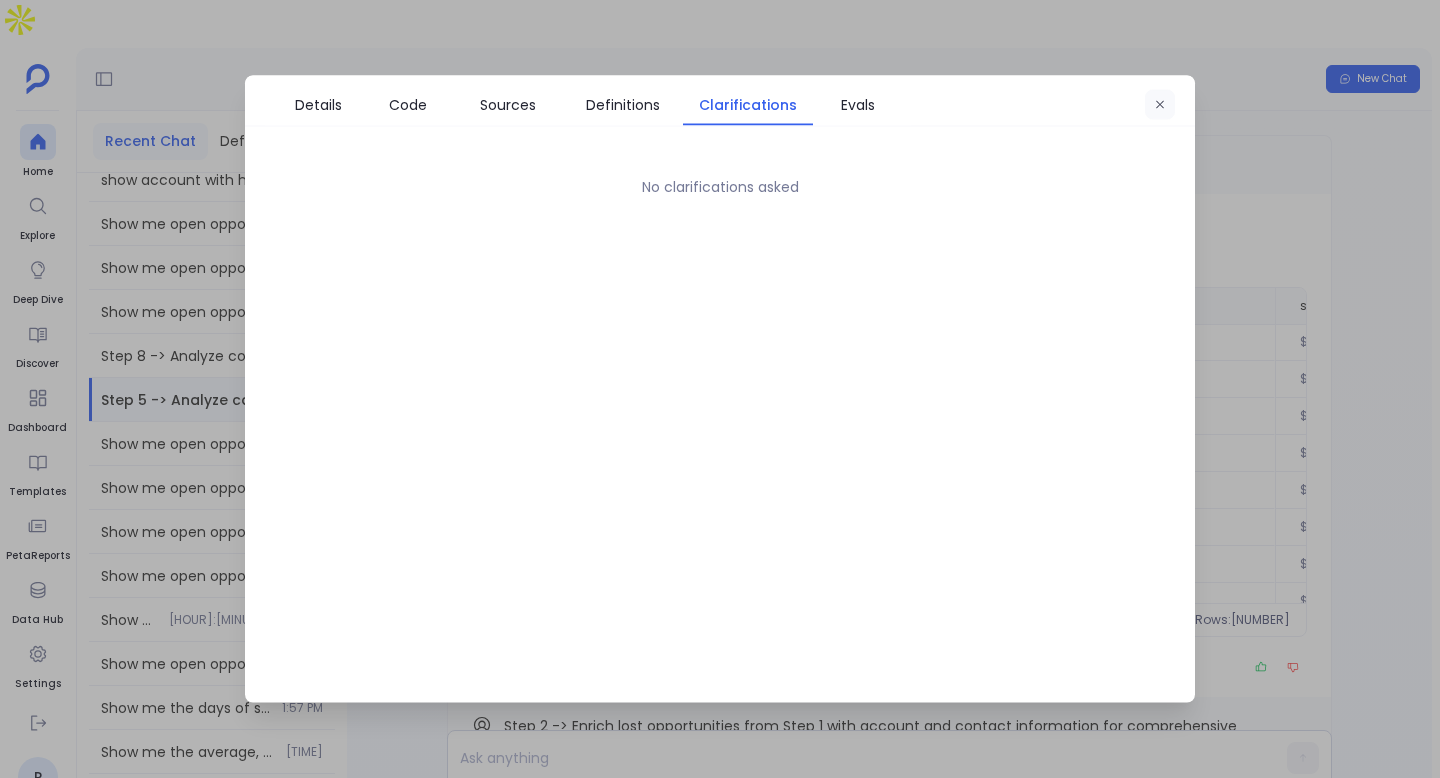 click at bounding box center (1160, 105) 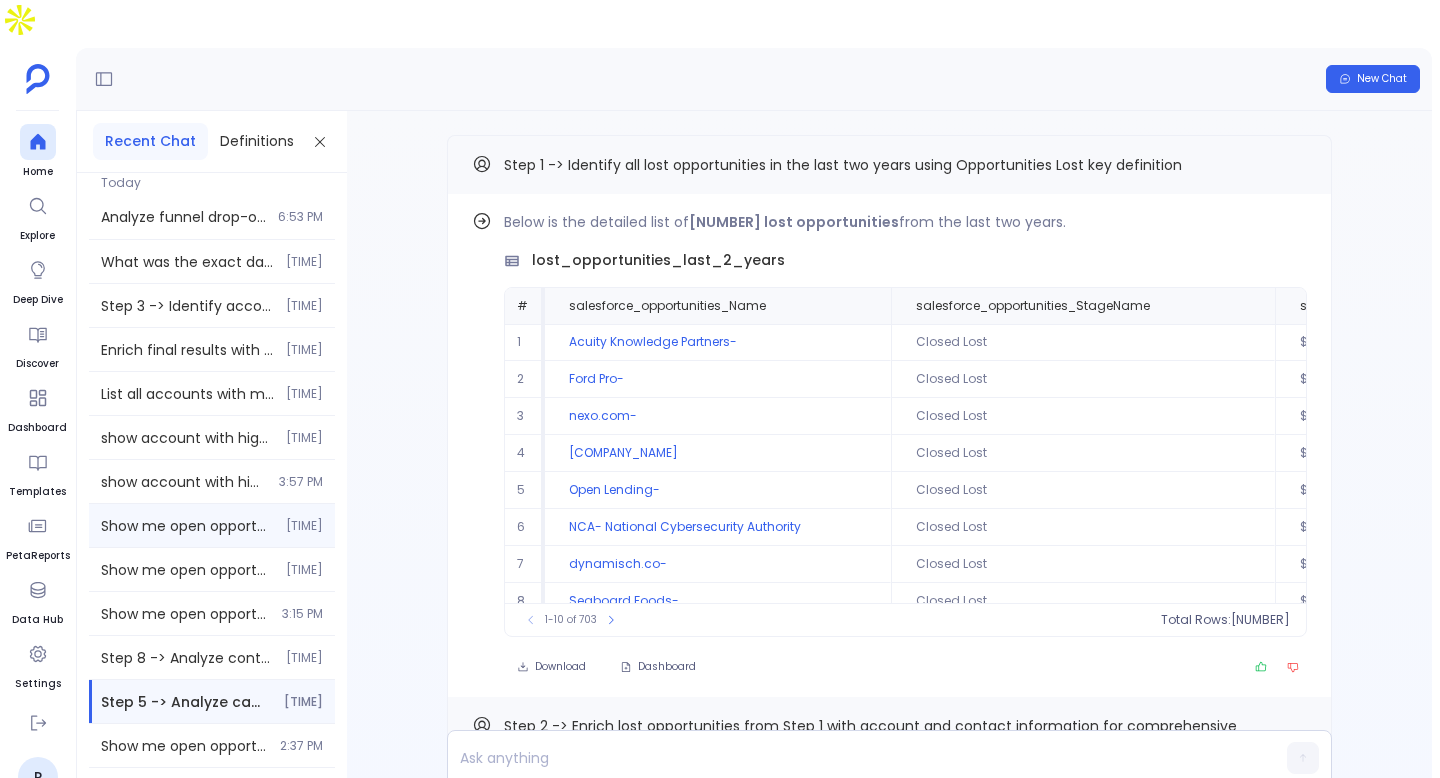 scroll, scrollTop: 0, scrollLeft: 0, axis: both 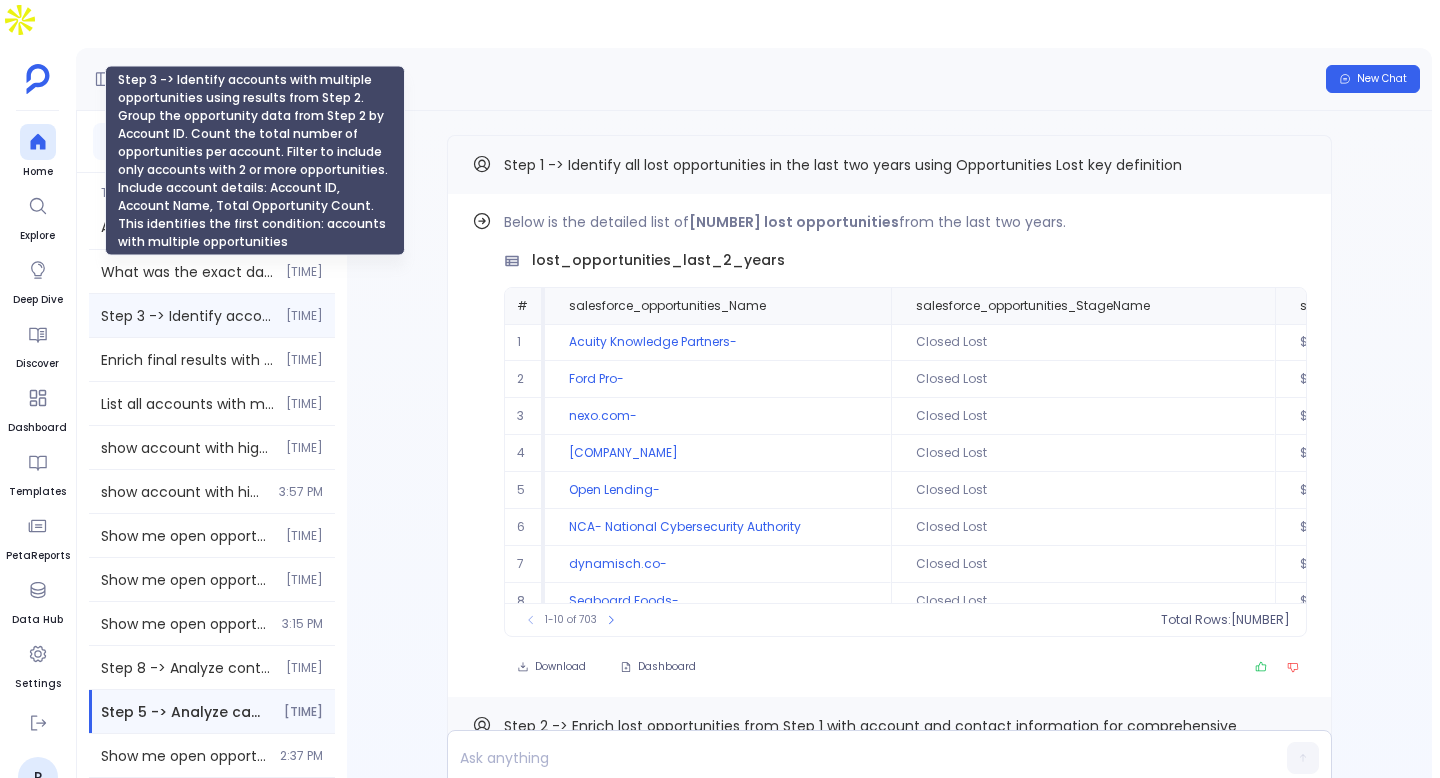 click on "Step 3 -> Identify accounts with multiple opportunities using results from Step 2. Group the opportunity data from Step 2 by Account ID. Count the total number of opportunities per account. Filter to include only accounts with 2 or more opportunities. Include account details: Account ID, Account Name, Total Opportunity Count. This identifies the first condition: accounts with multiple opportunities" at bounding box center (187, 316) 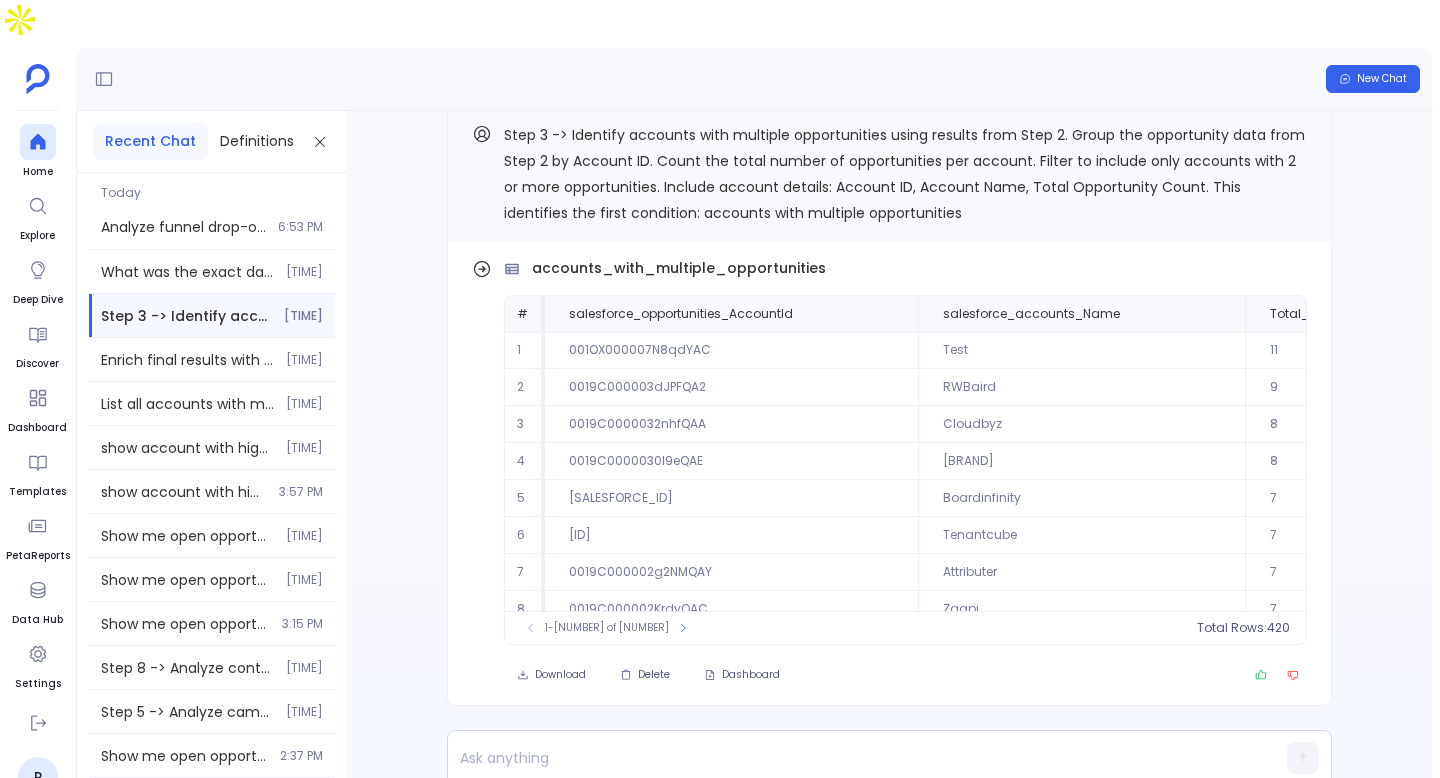 scroll, scrollTop: -1228, scrollLeft: 0, axis: vertical 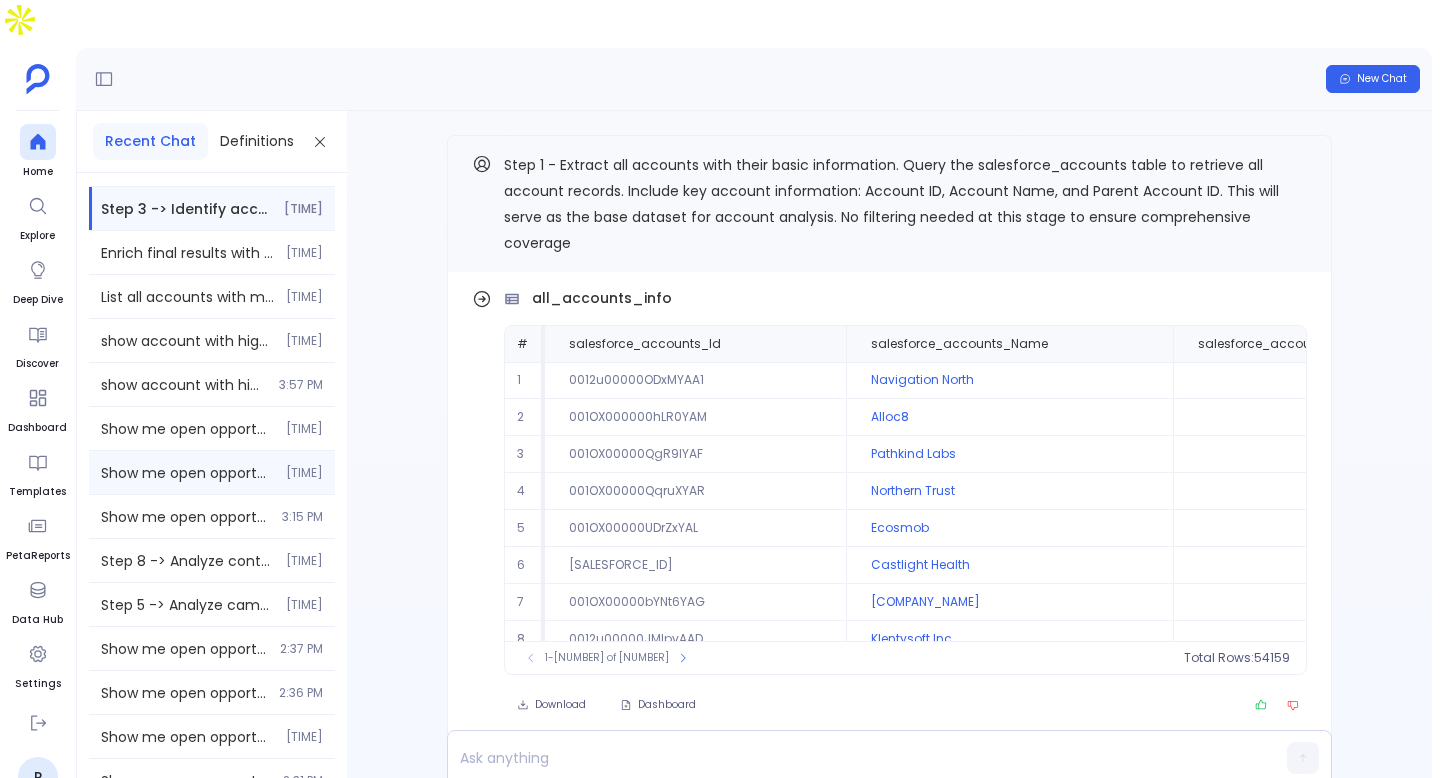 click on "Show me open opportunities that have been in the same stage for over 45 days in the last 6 months [TIME]" at bounding box center [212, 472] 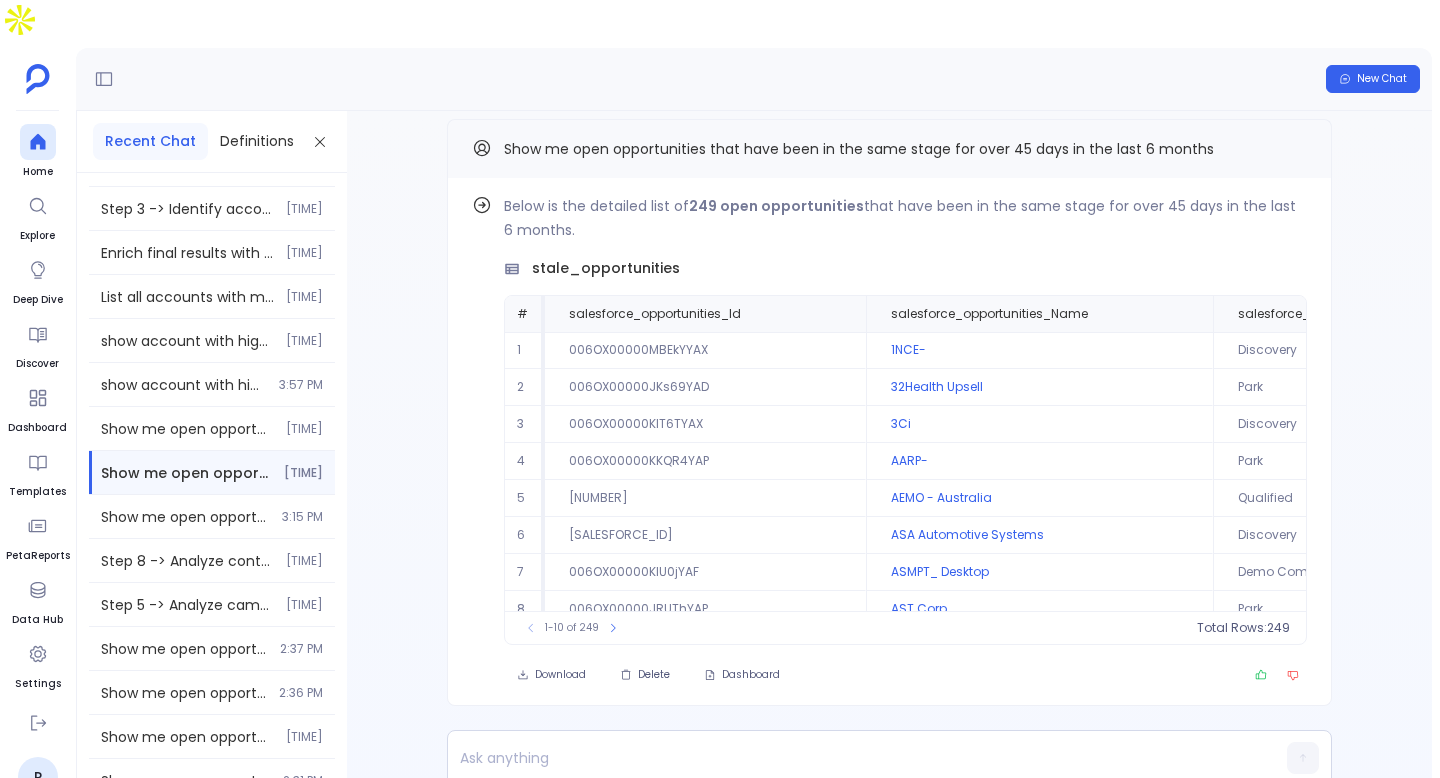 scroll, scrollTop: -16, scrollLeft: 0, axis: vertical 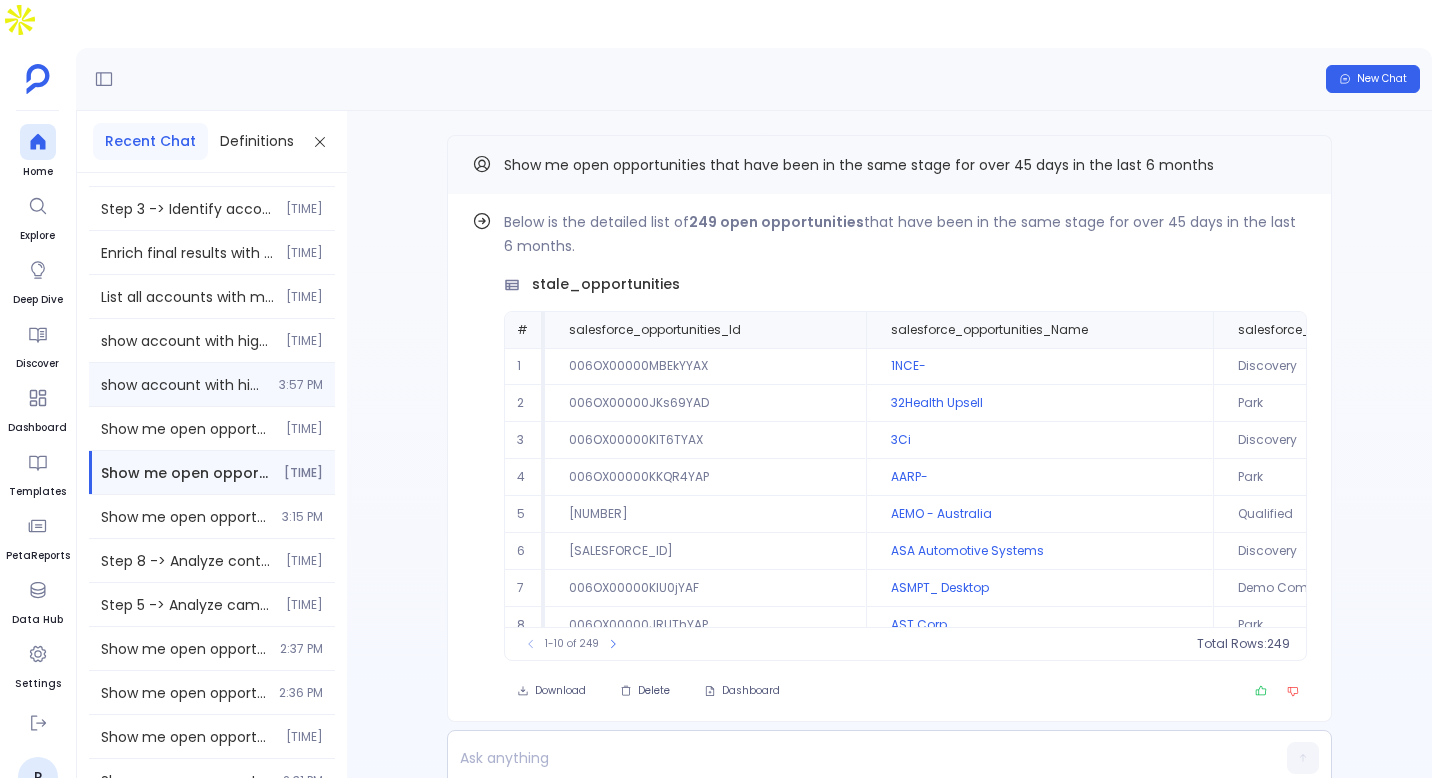 click on "show account with highest opportunity count from the previous results [TIME]" at bounding box center (212, 384) 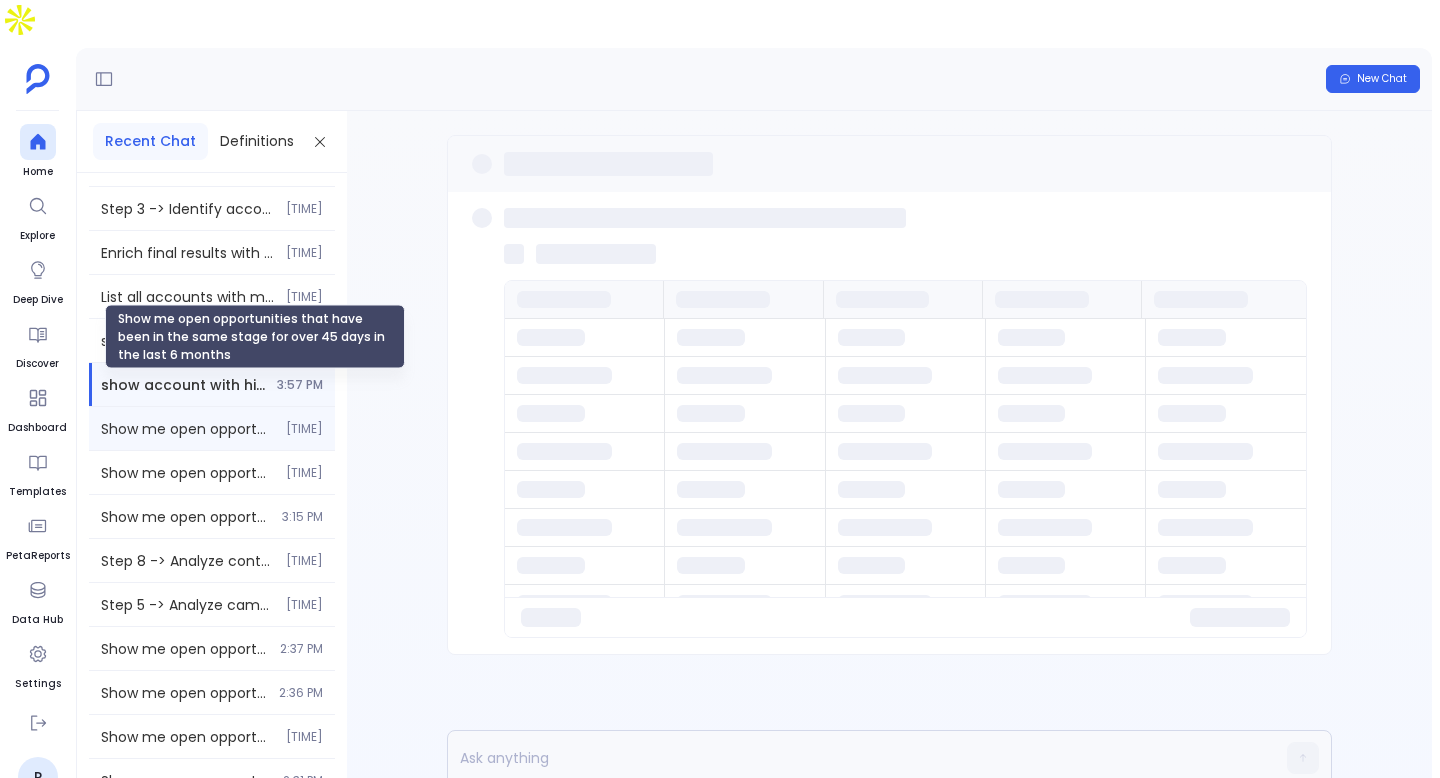 click on "Show me open opportunities that have been in the same stage for over 45 days in the last 6 months" at bounding box center (187, 429) 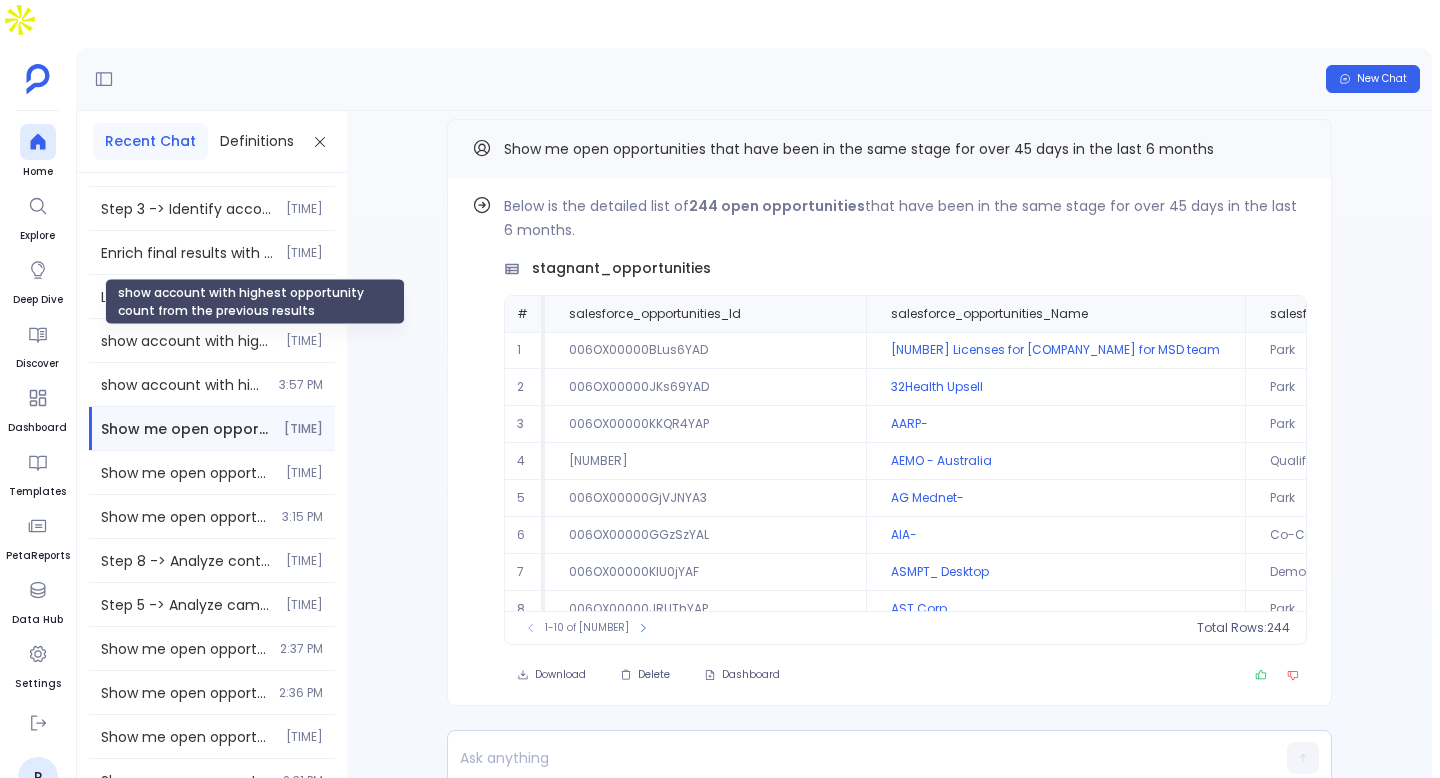 click on "show account with highest opportunity count from the previous results" at bounding box center (255, 302) 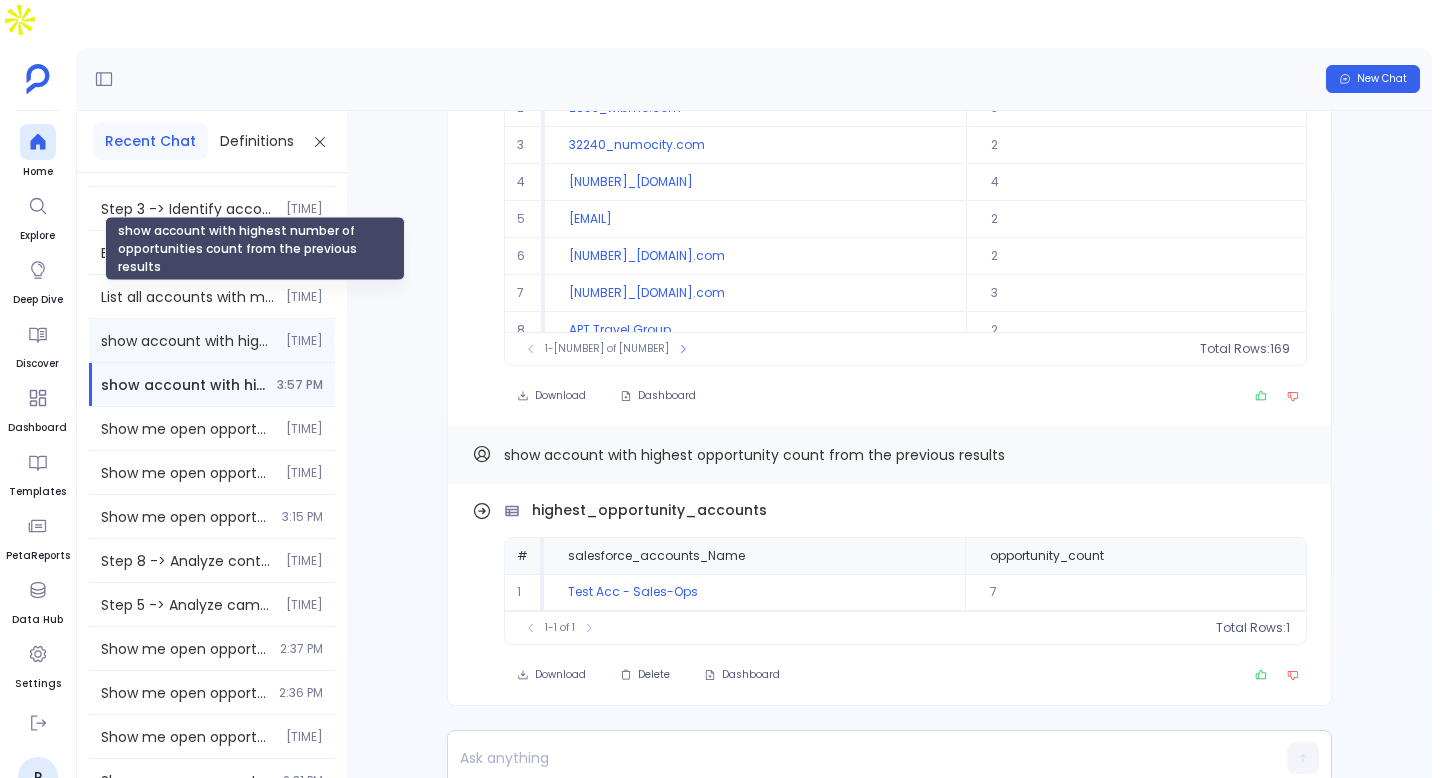 click on "show account with highest number of opportunities count from the previous results" at bounding box center [187, 341] 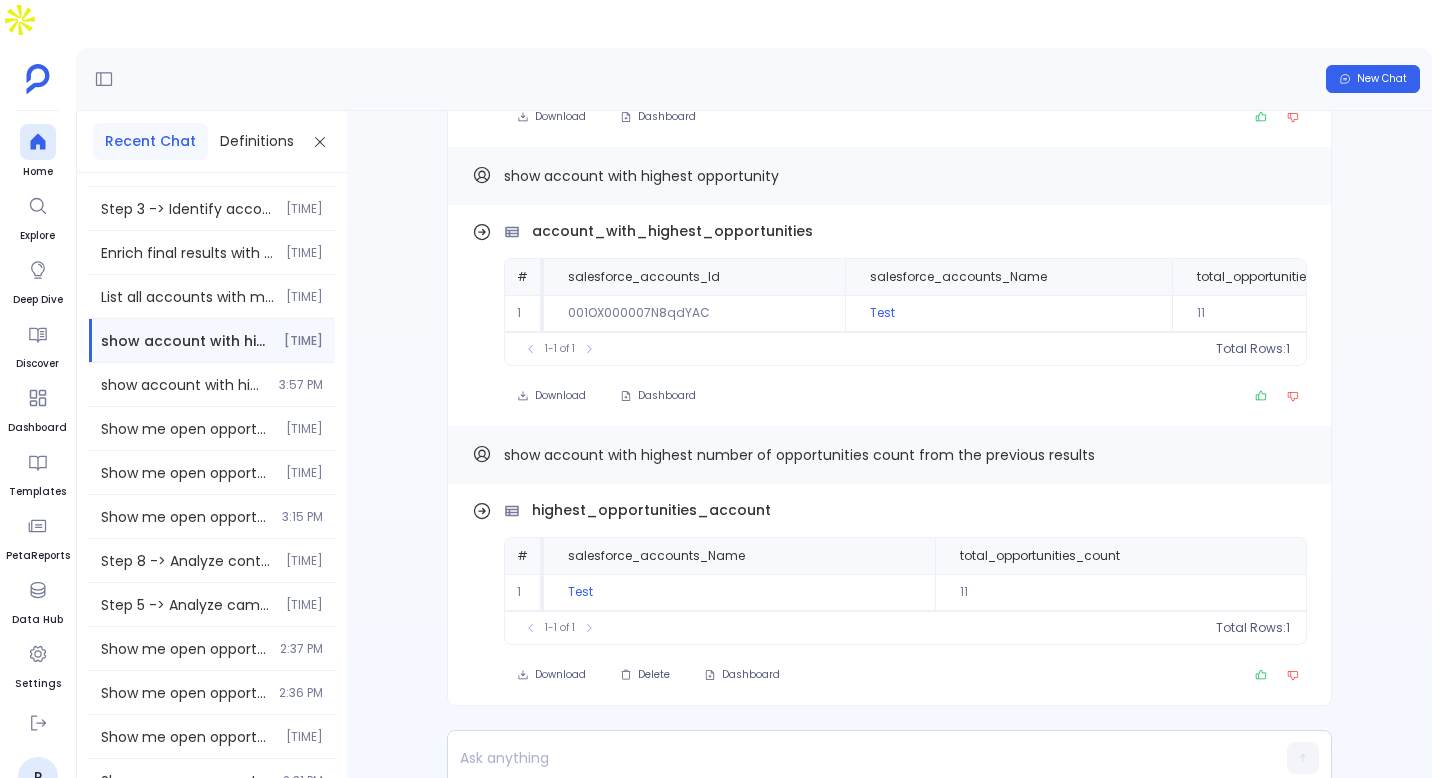 scroll, scrollTop: -515, scrollLeft: 0, axis: vertical 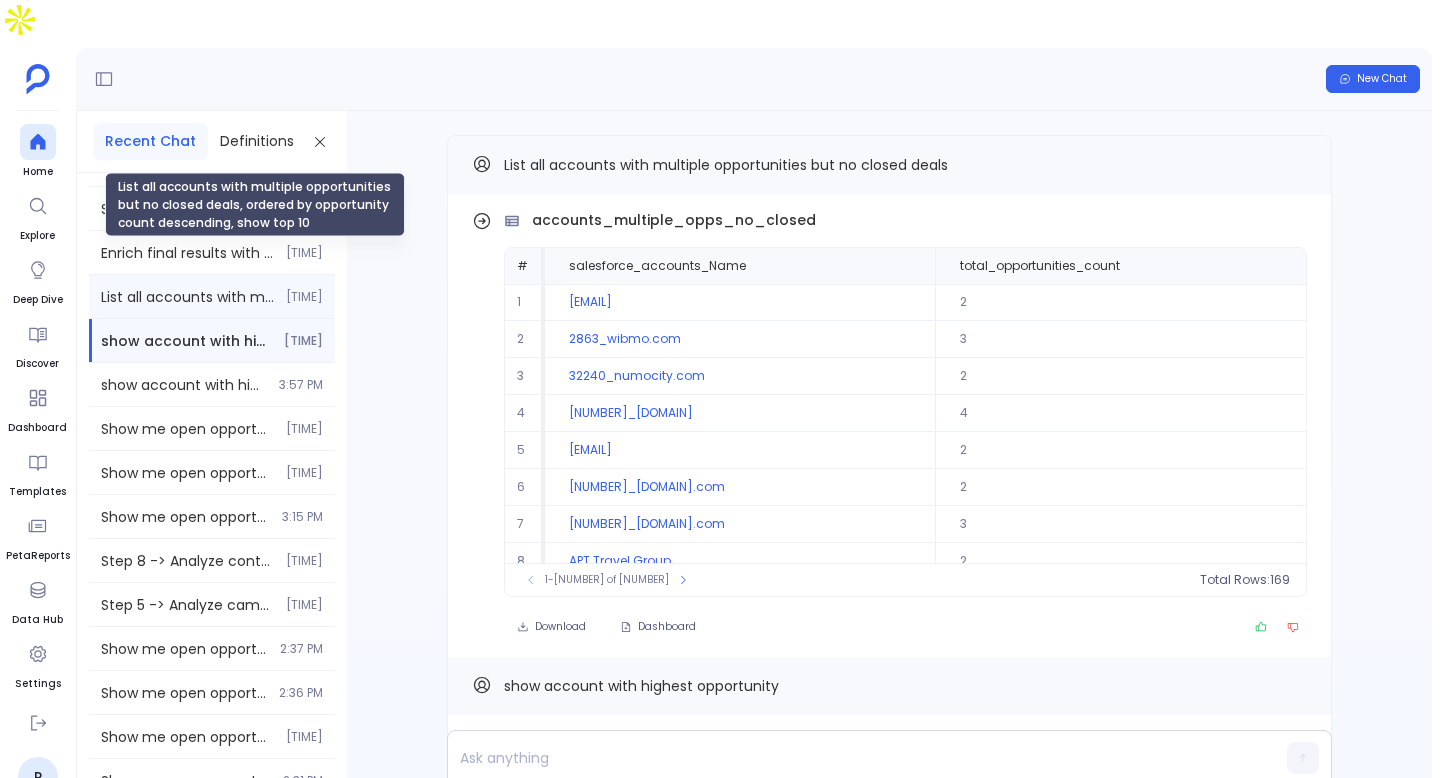 click on "List all accounts with multiple opportunities but no closed deals, ordered by opportunity count descending, show top 10" at bounding box center (187, 297) 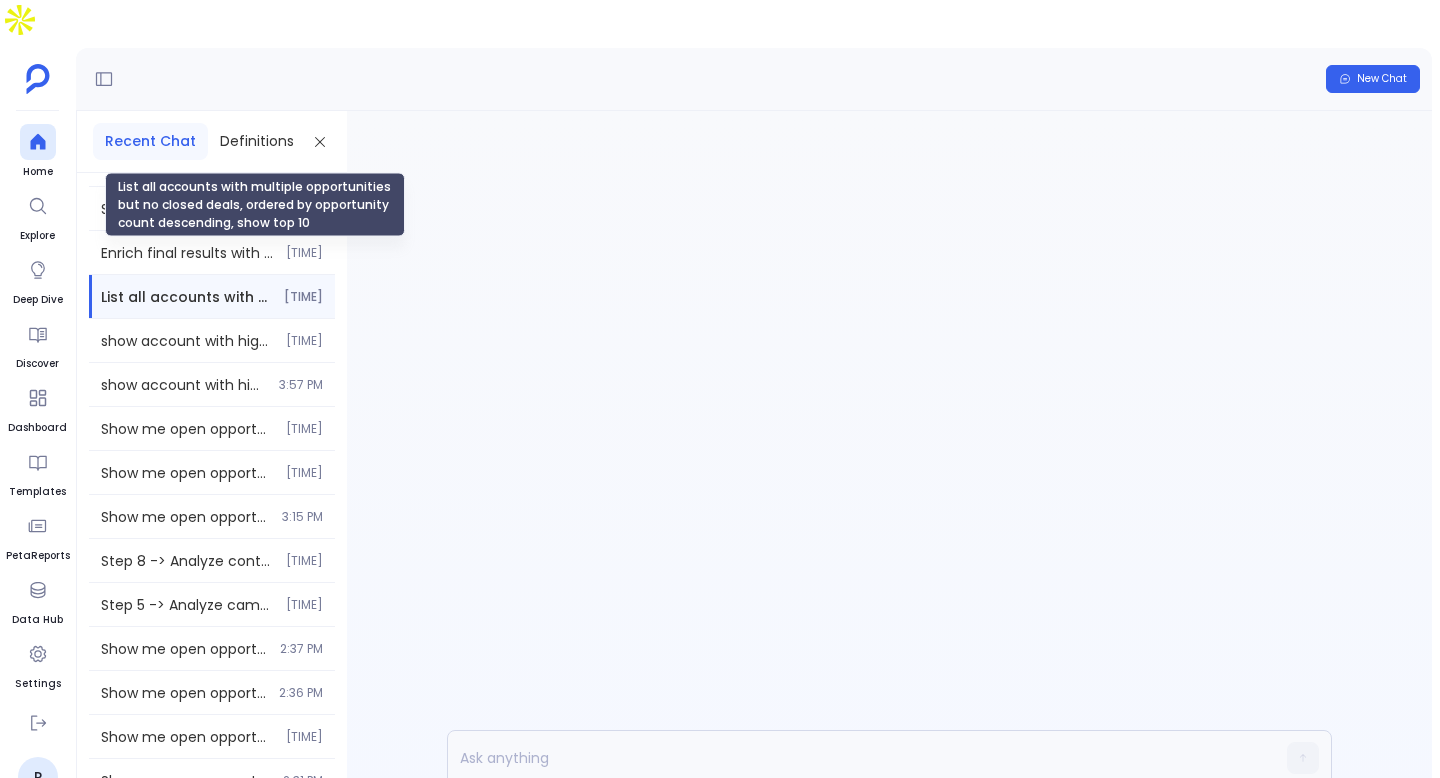 scroll, scrollTop: 0, scrollLeft: 0, axis: both 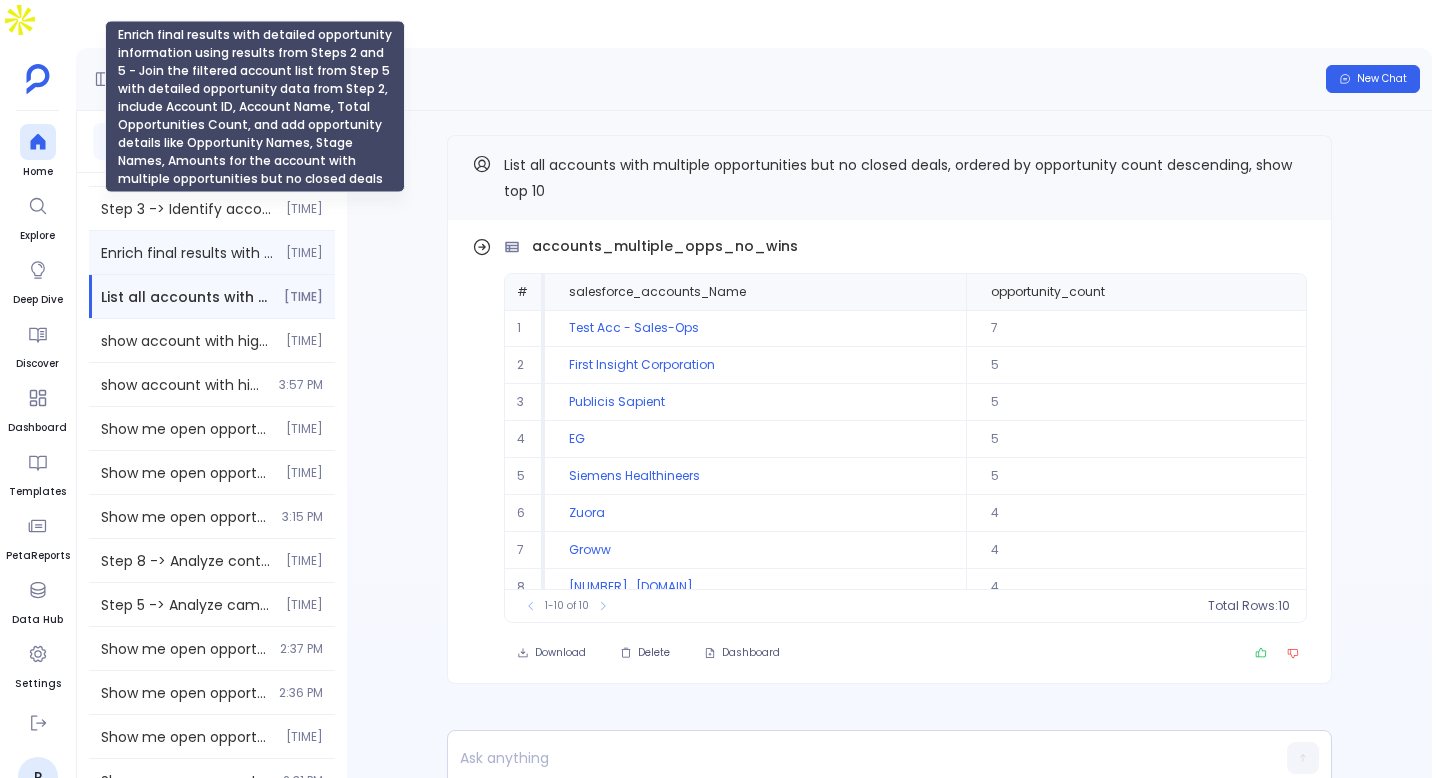 click on "Enrich final results with detailed opportunity information using results from Steps 2 and 5 - Join the filtered account list from Step 5 with detailed opportunity data from Step 2, include Account ID, Account Name, Total Opportunities Count, and add opportunity details like Opportunity Names, Stage Names, Amounts for the account with multiple opportunities but no closed deals" at bounding box center (187, 253) 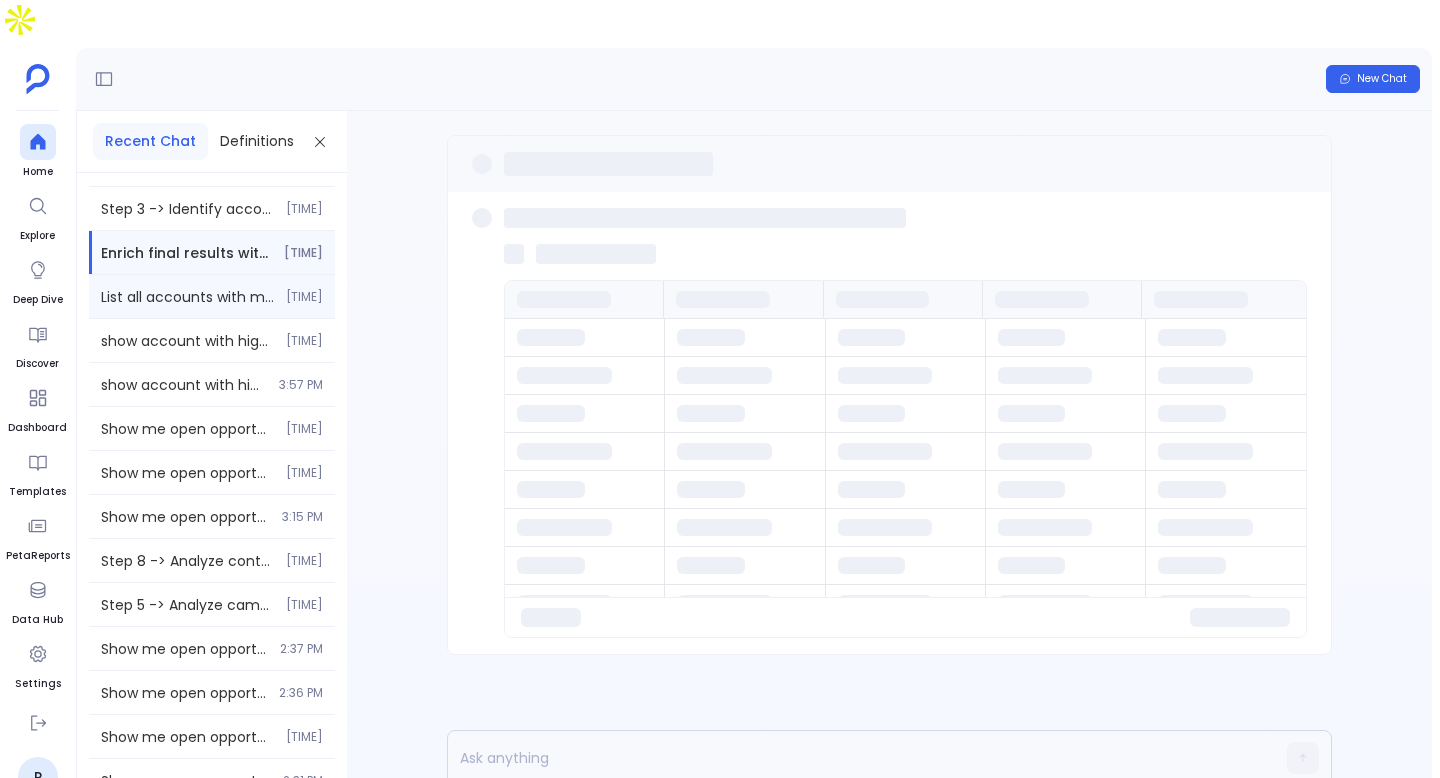 scroll, scrollTop: 0, scrollLeft: 0, axis: both 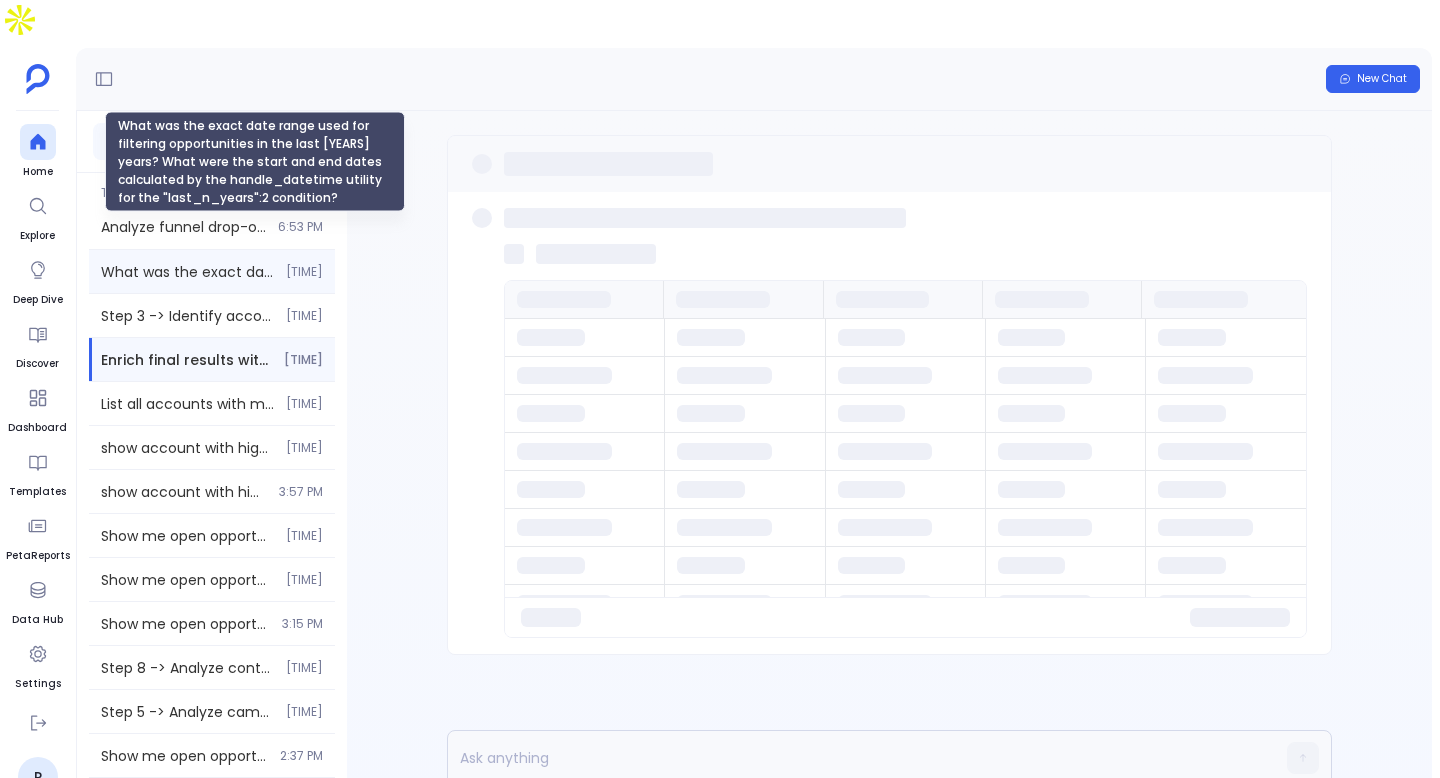 click on "What was the exact date range used for filtering opportunities in the last [YEARS] years? What were the start and end dates calculated by the handle_datetime utility for the "last_n_years":2 condition?" at bounding box center [187, 272] 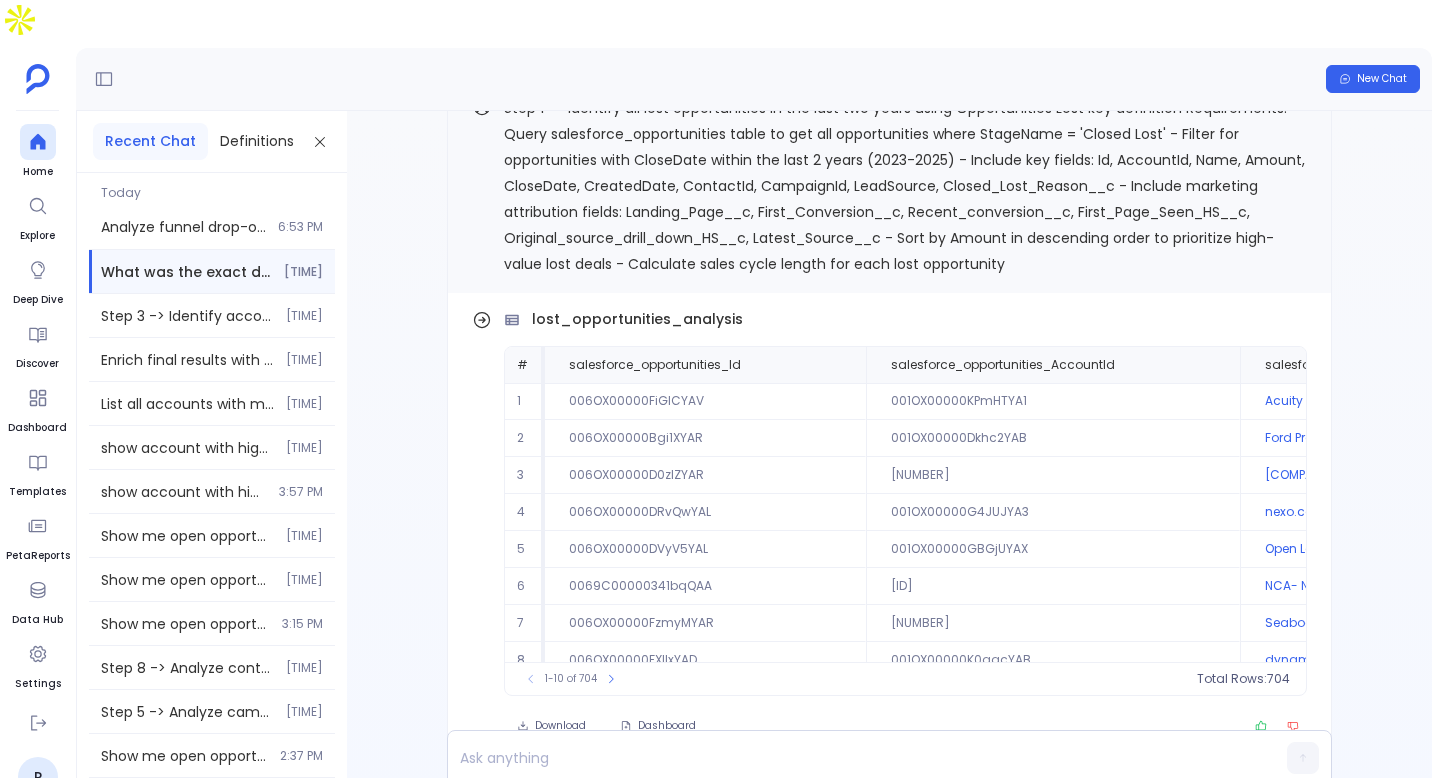 scroll, scrollTop: -15541, scrollLeft: 0, axis: vertical 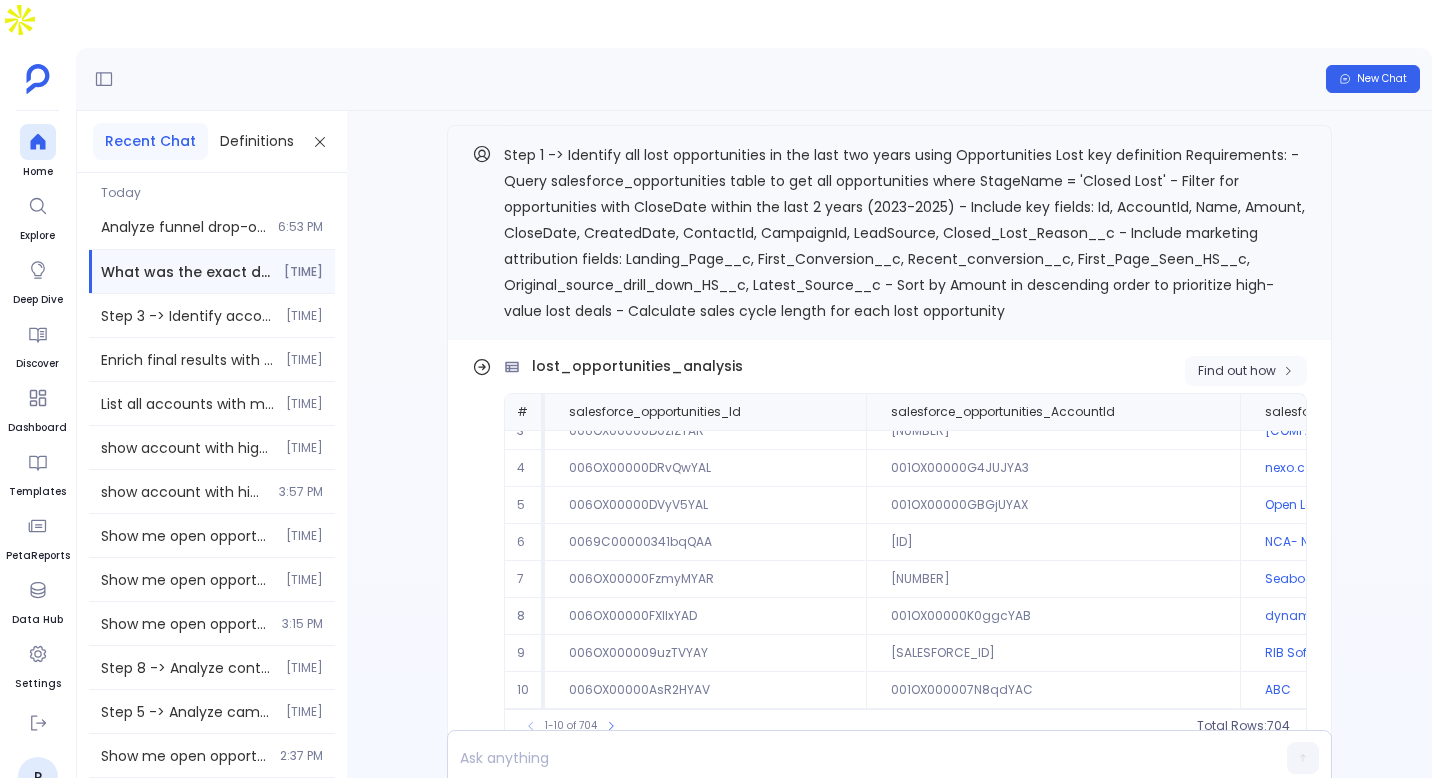 click on "Find out how" at bounding box center (1237, 371) 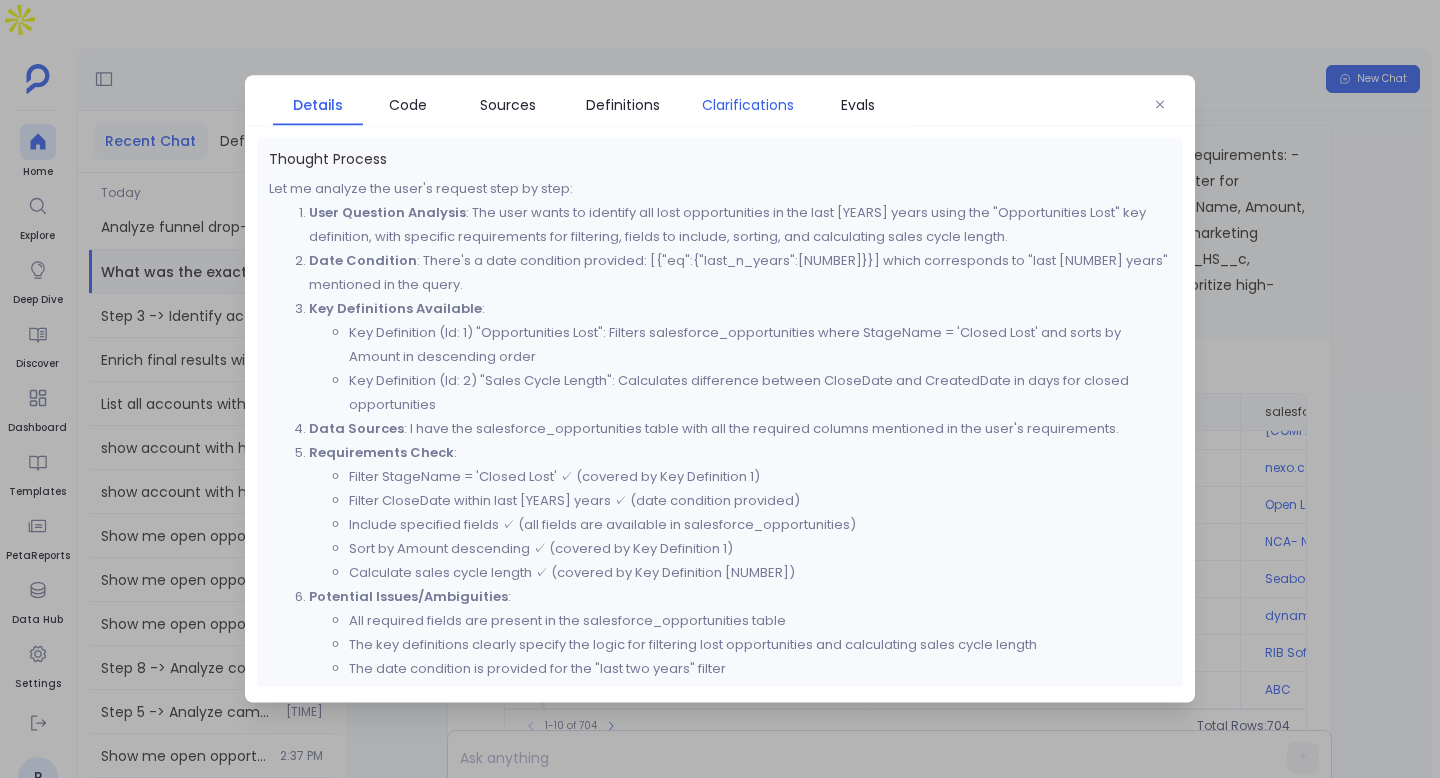 click on "Clarifications" at bounding box center [748, 105] 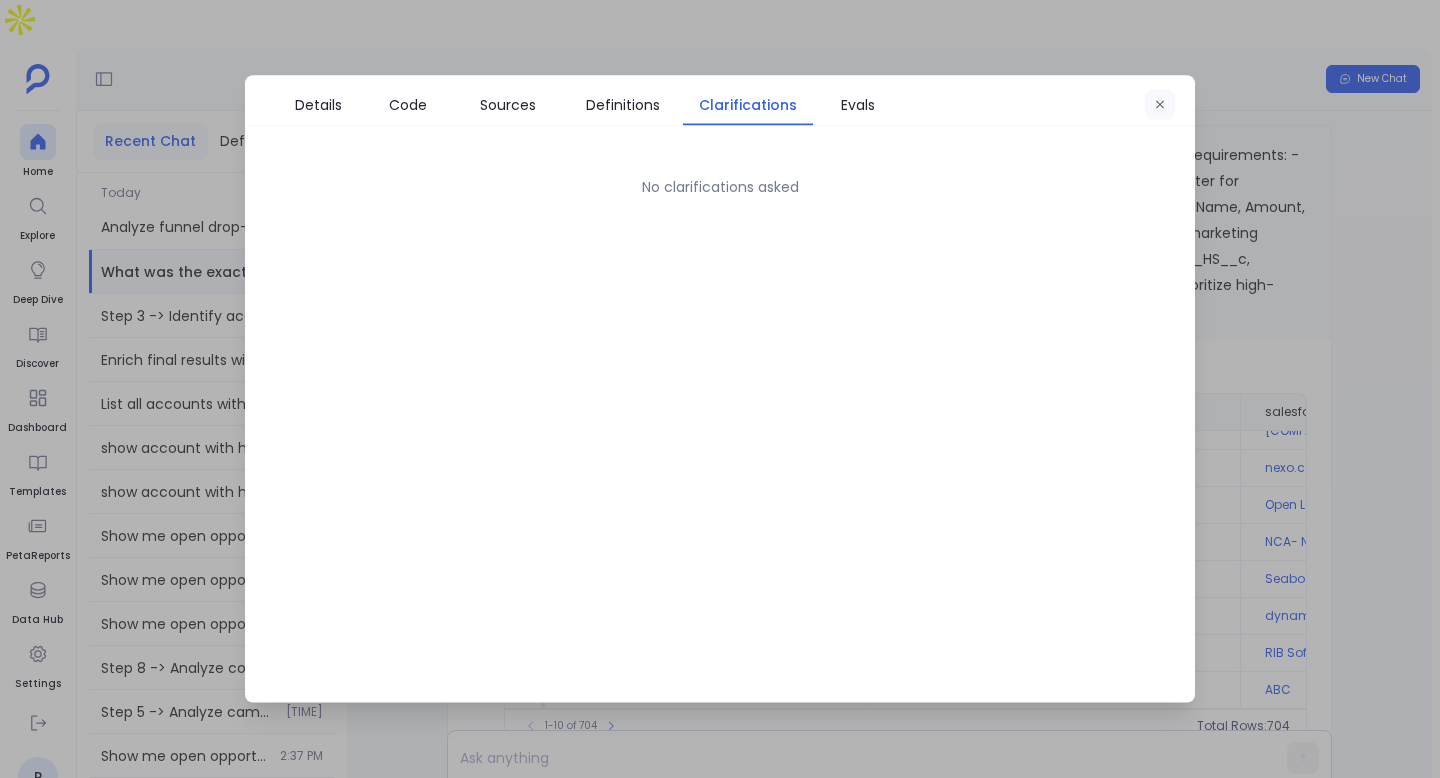 click at bounding box center [1160, 105] 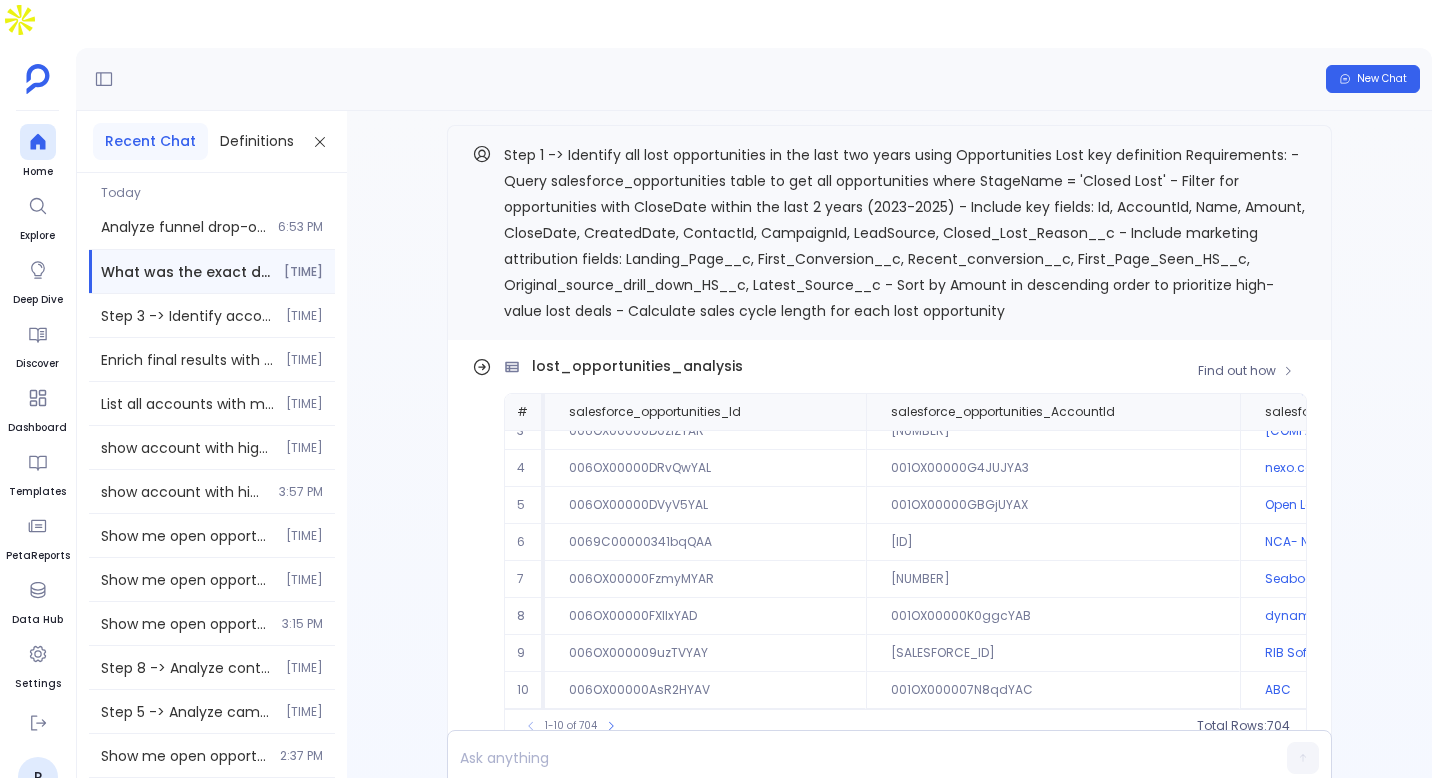 scroll, scrollTop: 0, scrollLeft: 0, axis: both 